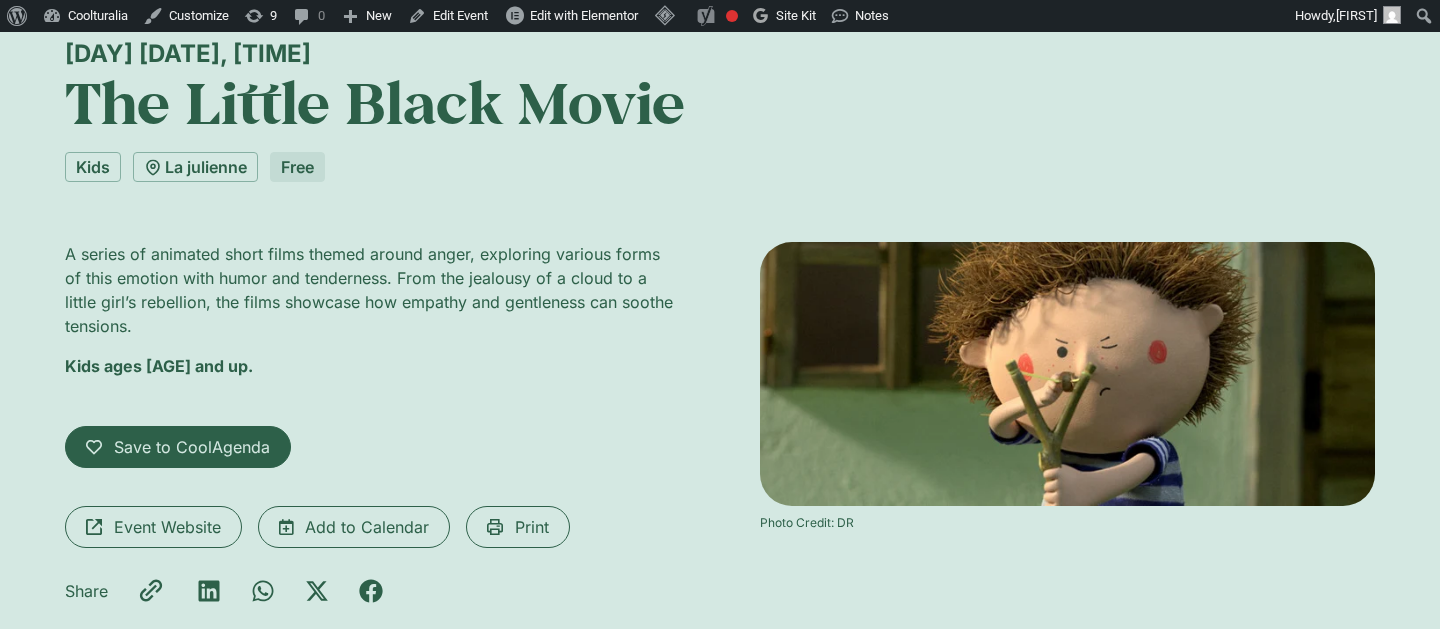 scroll, scrollTop: 155, scrollLeft: 0, axis: vertical 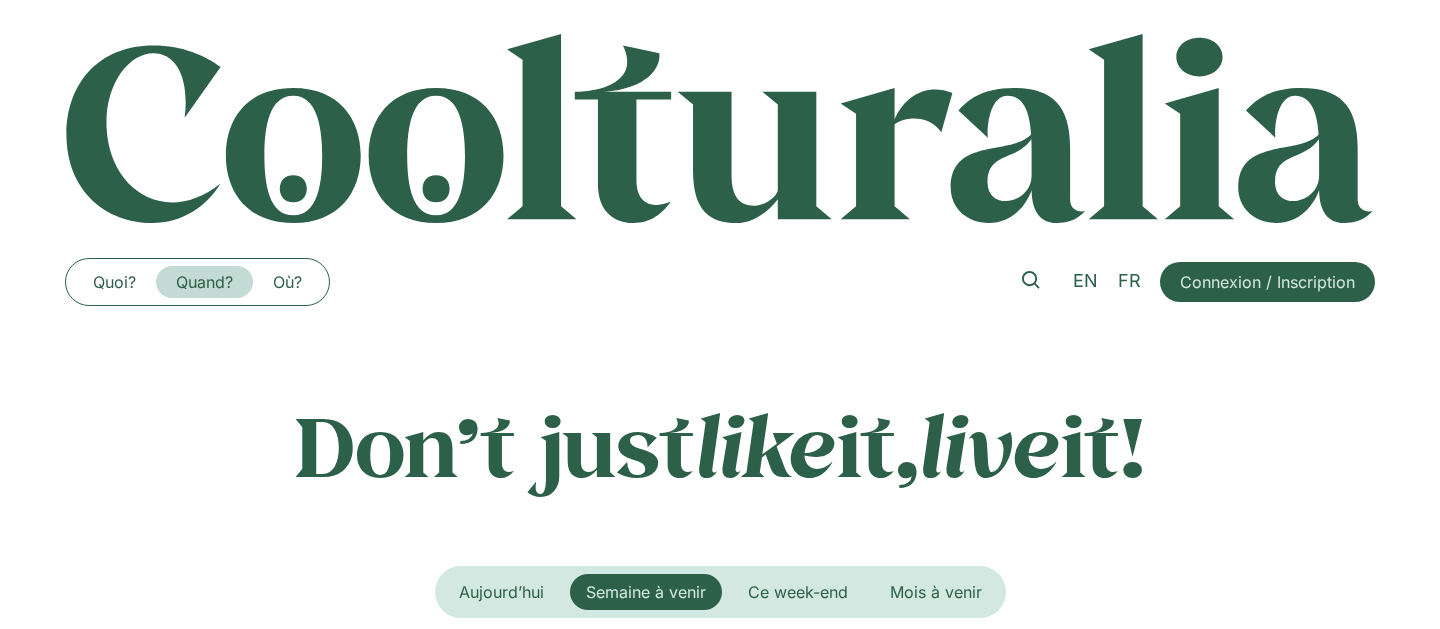 click on "Quand?" 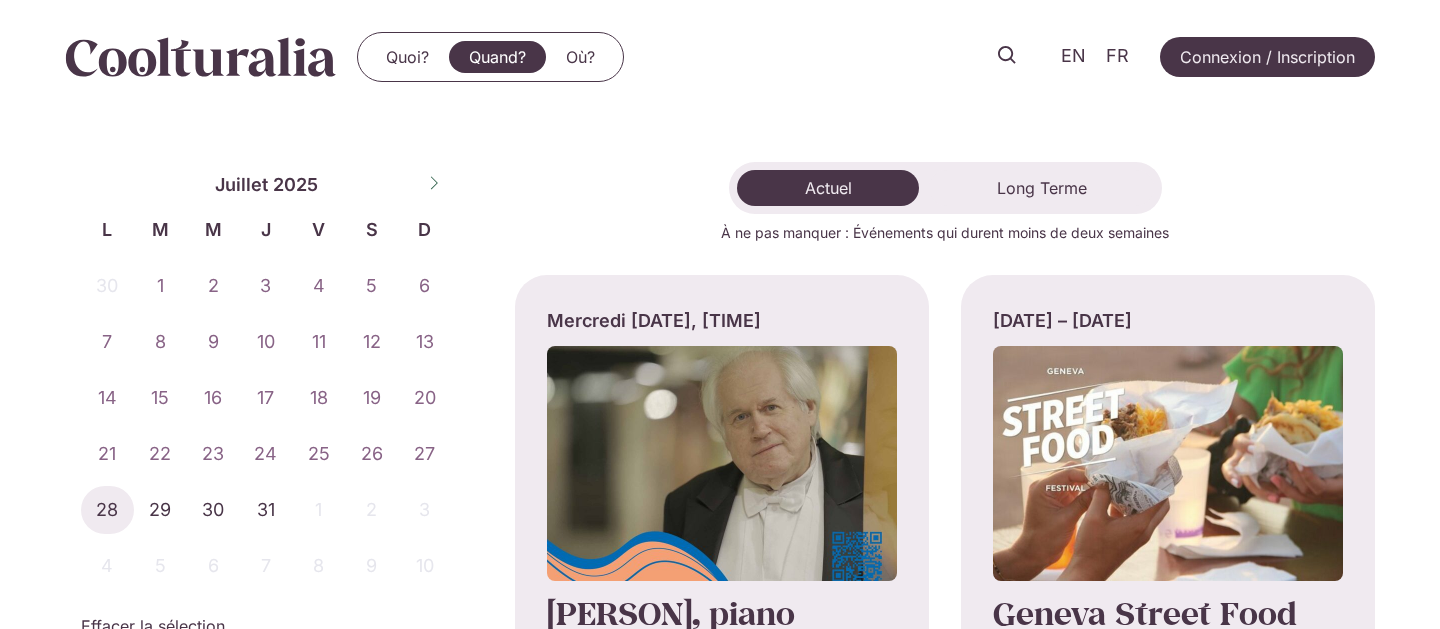 scroll, scrollTop: 0, scrollLeft: 0, axis: both 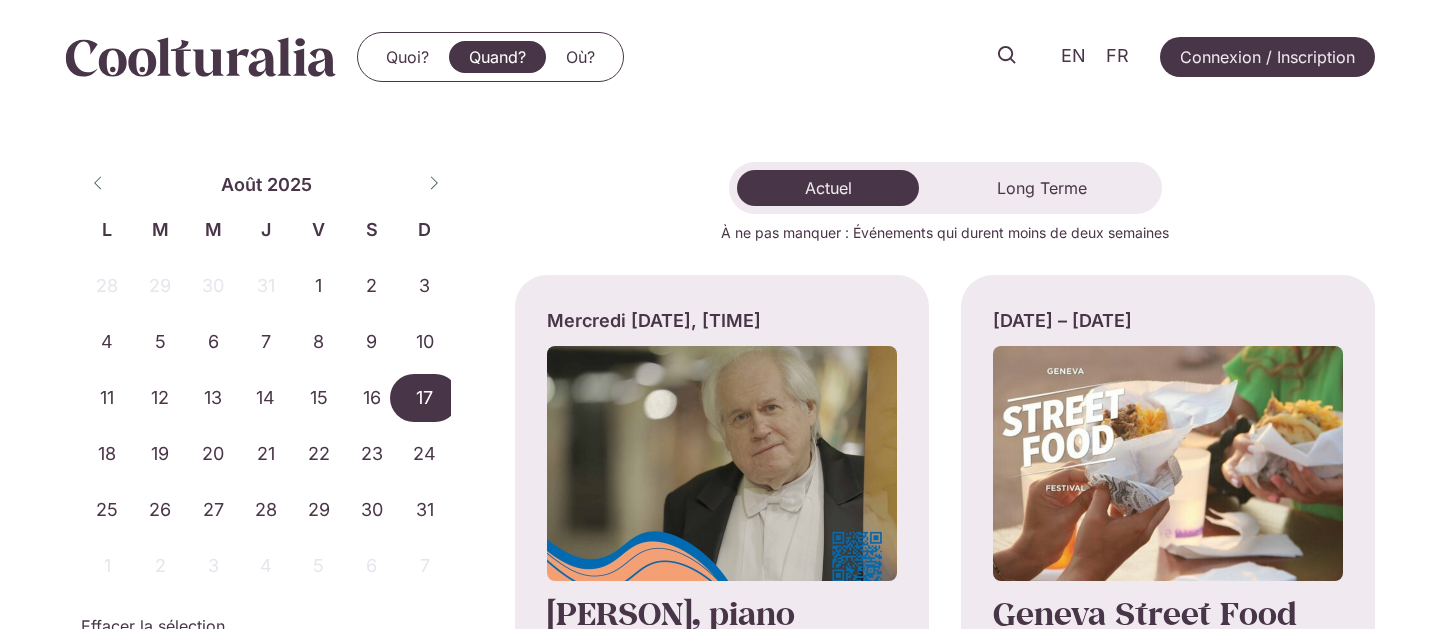 click on "17" at bounding box center [424, 398] 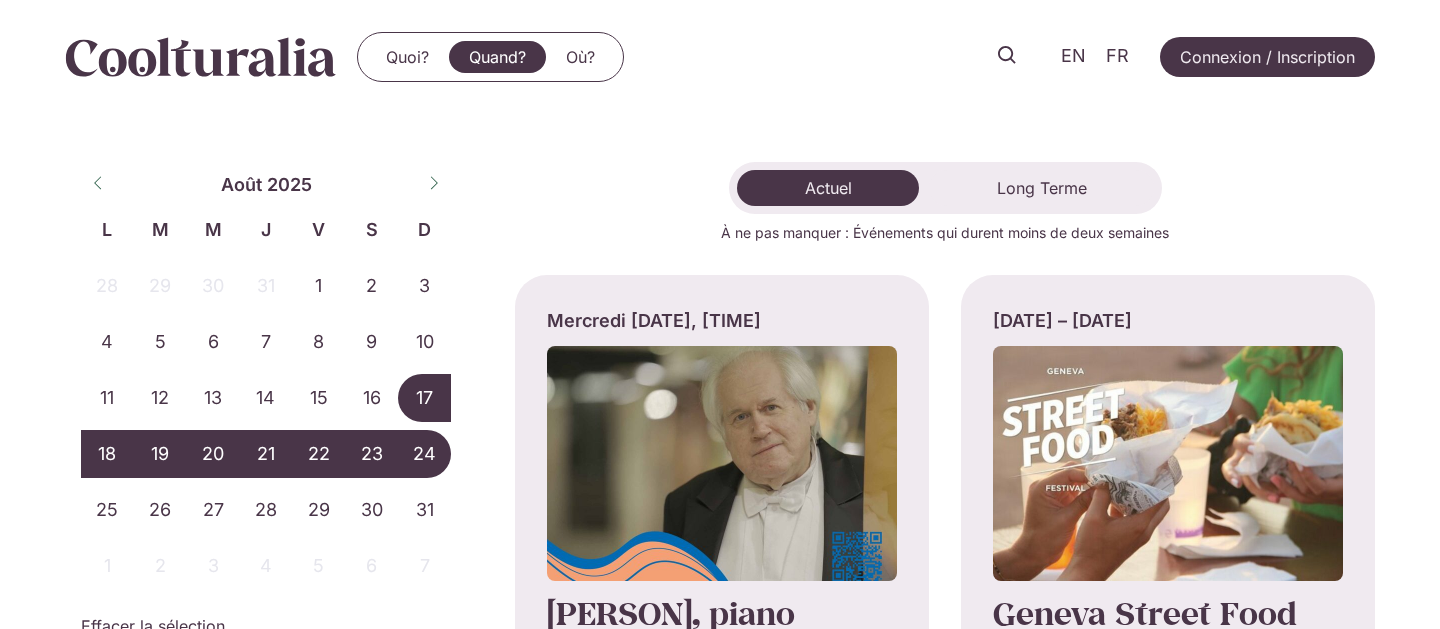 click on "24" at bounding box center (424, 454) 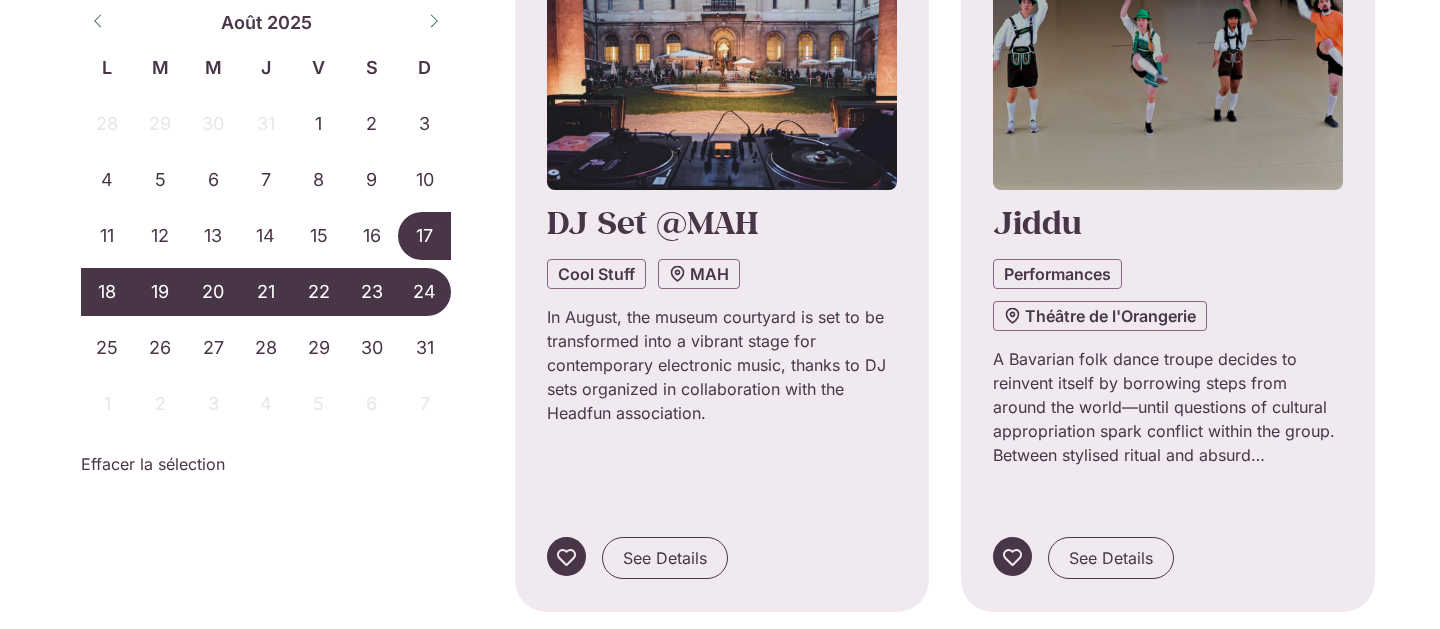 scroll, scrollTop: 1154, scrollLeft: 0, axis: vertical 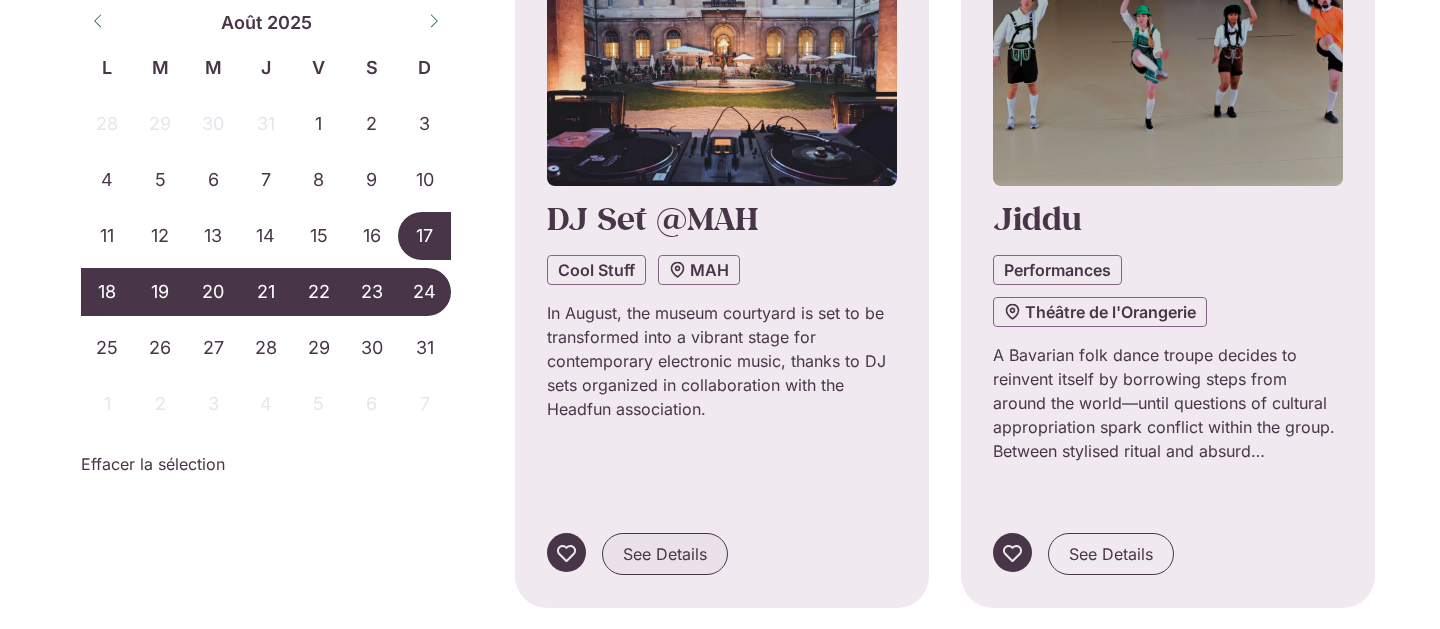 click on "See Details" 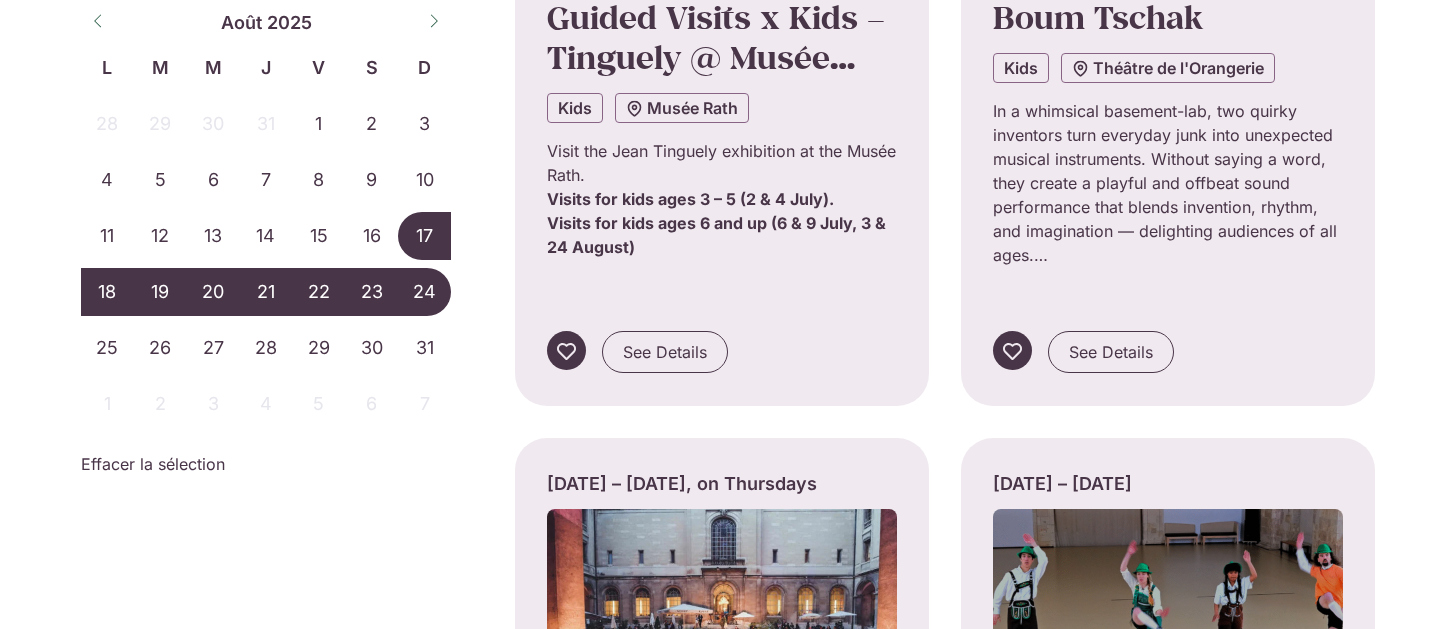 scroll, scrollTop: 0, scrollLeft: 0, axis: both 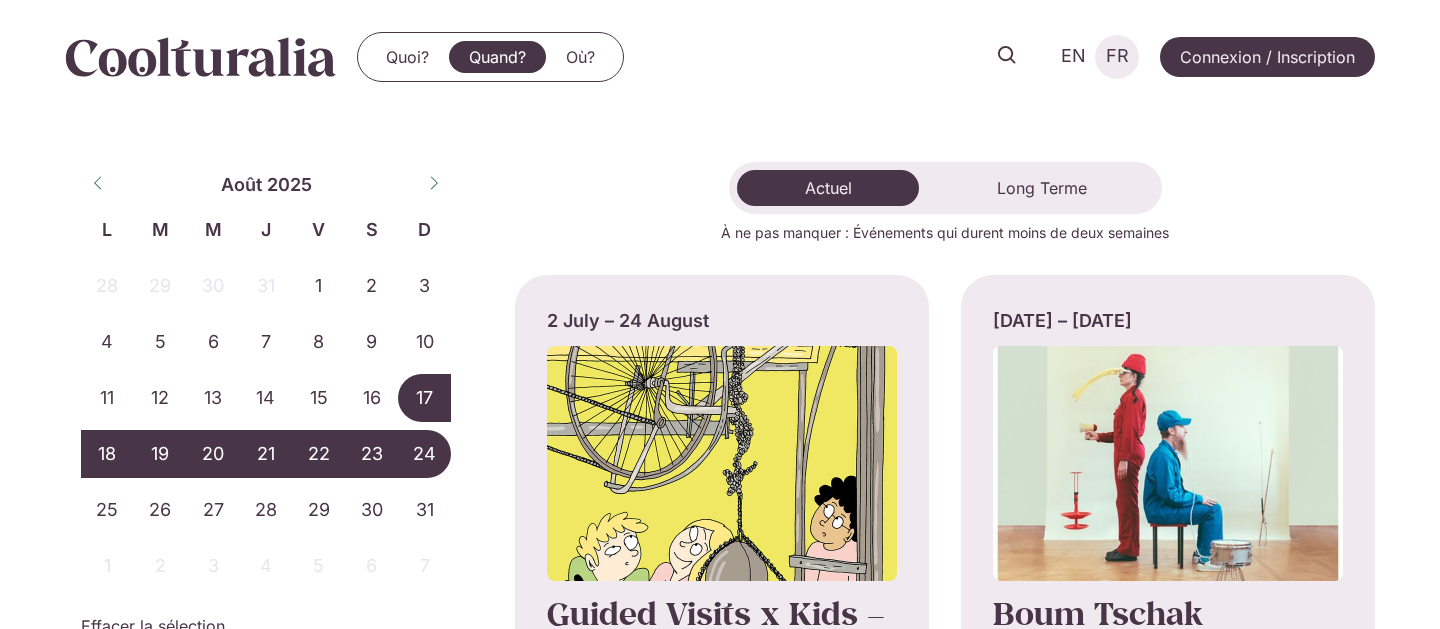 click on "FR" at bounding box center (1117, 56) 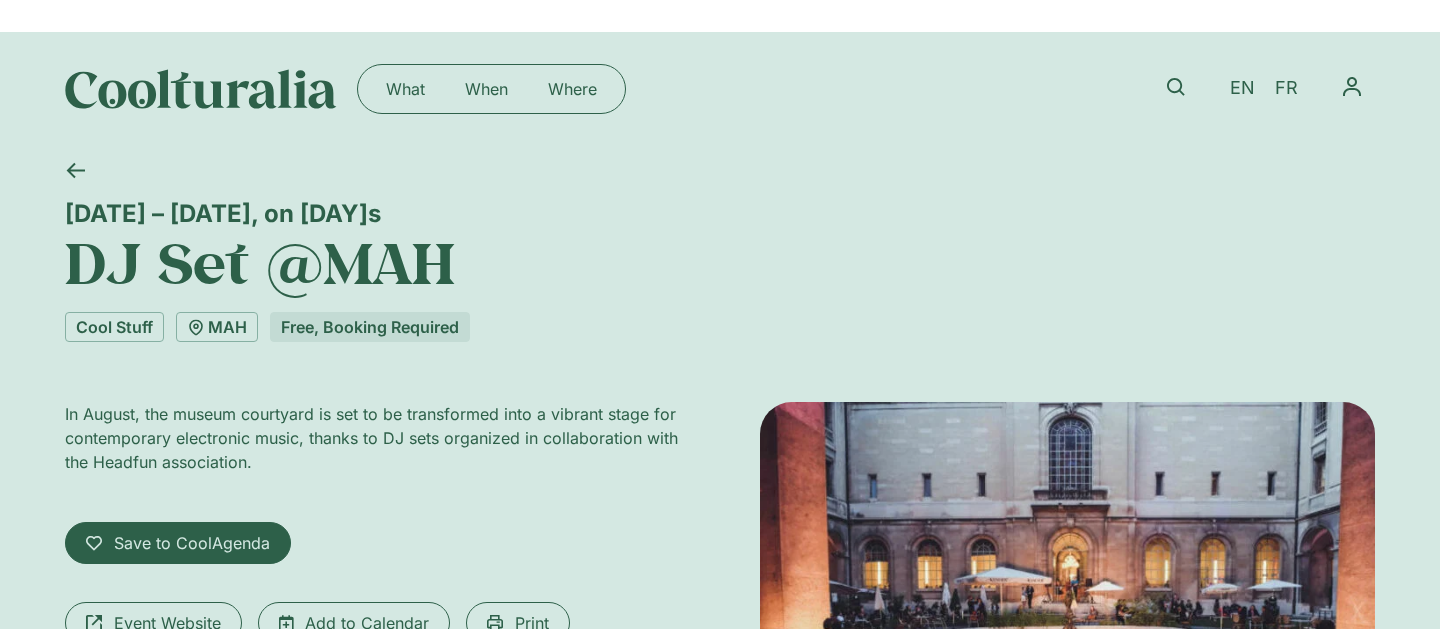 scroll, scrollTop: 0, scrollLeft: 0, axis: both 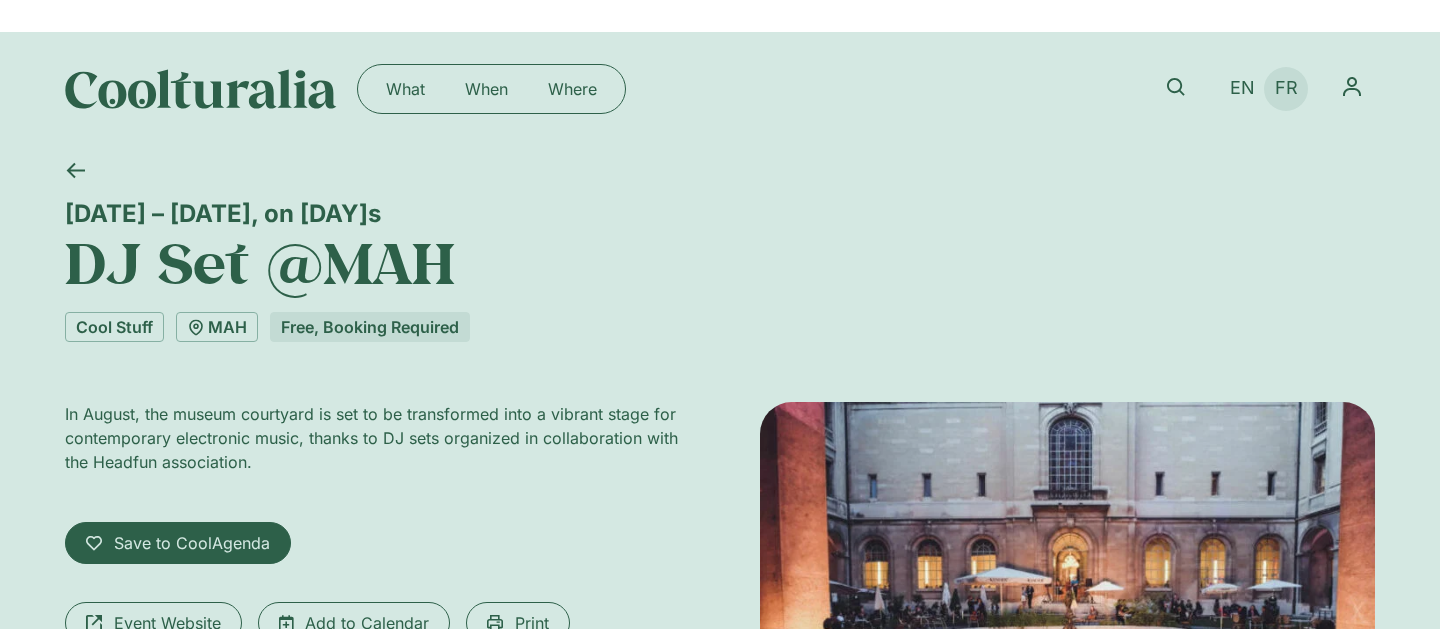 click on "FR" at bounding box center (1286, 88) 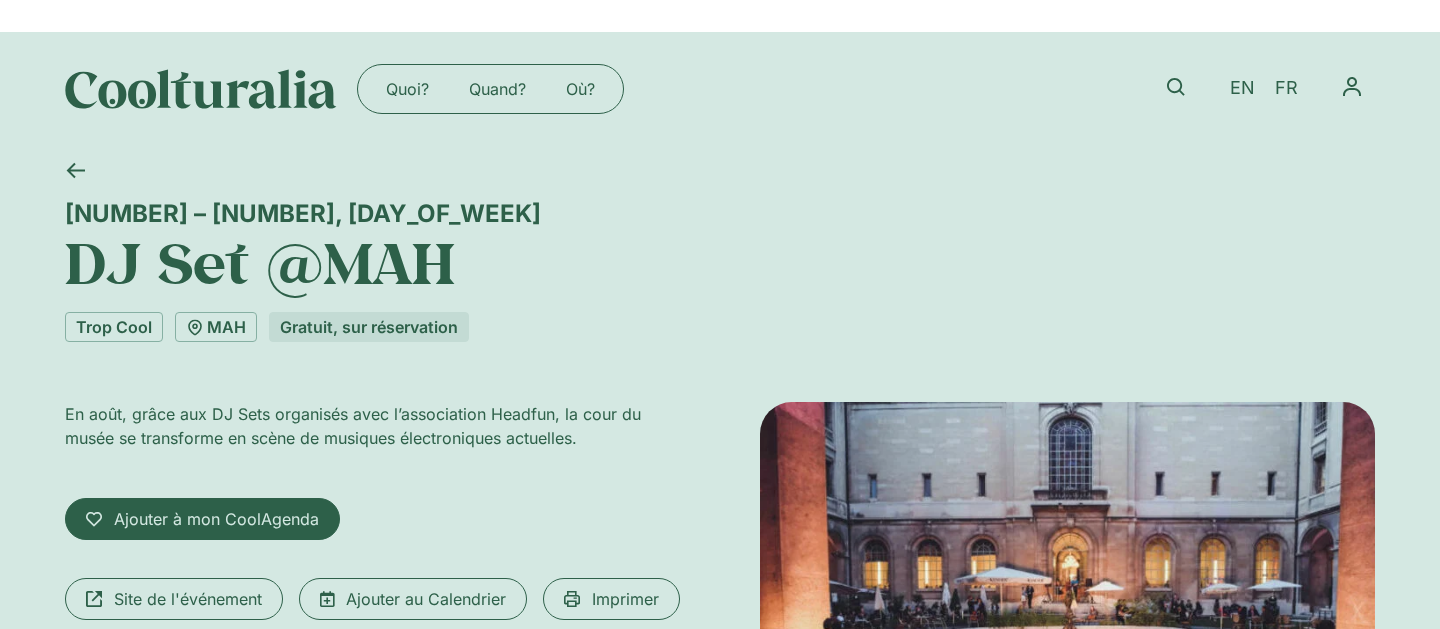 scroll, scrollTop: 0, scrollLeft: 0, axis: both 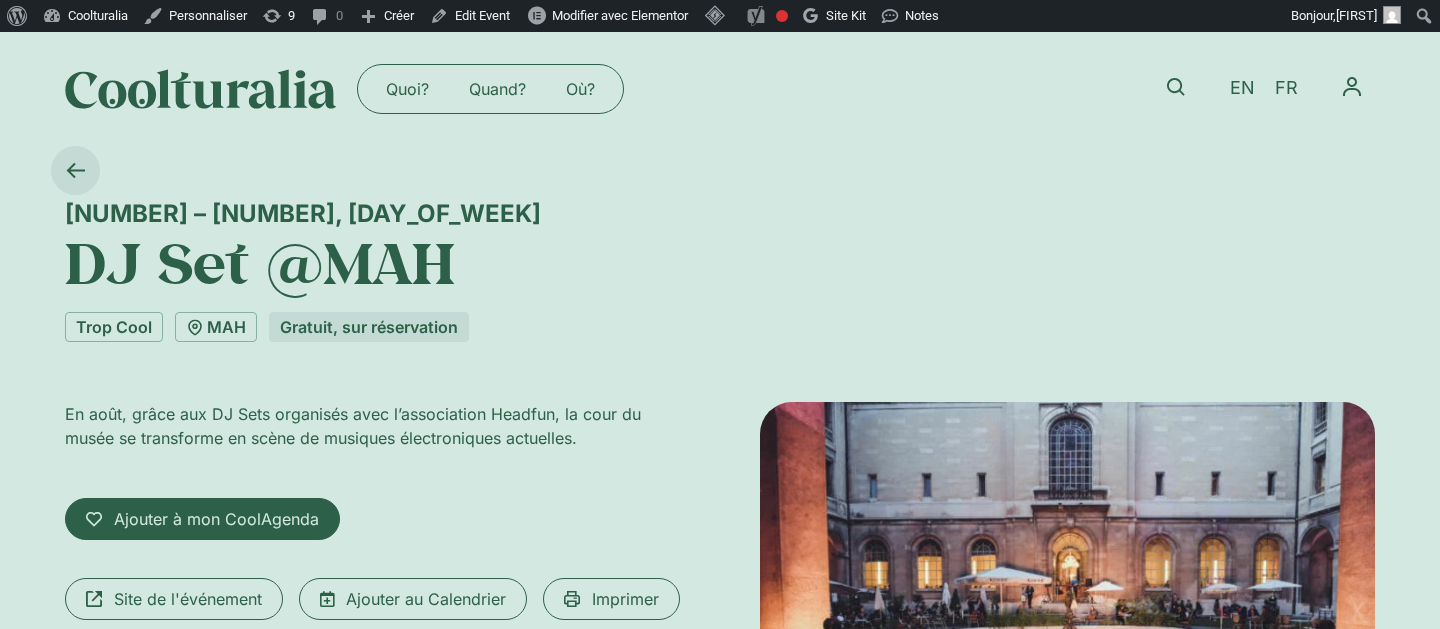 click 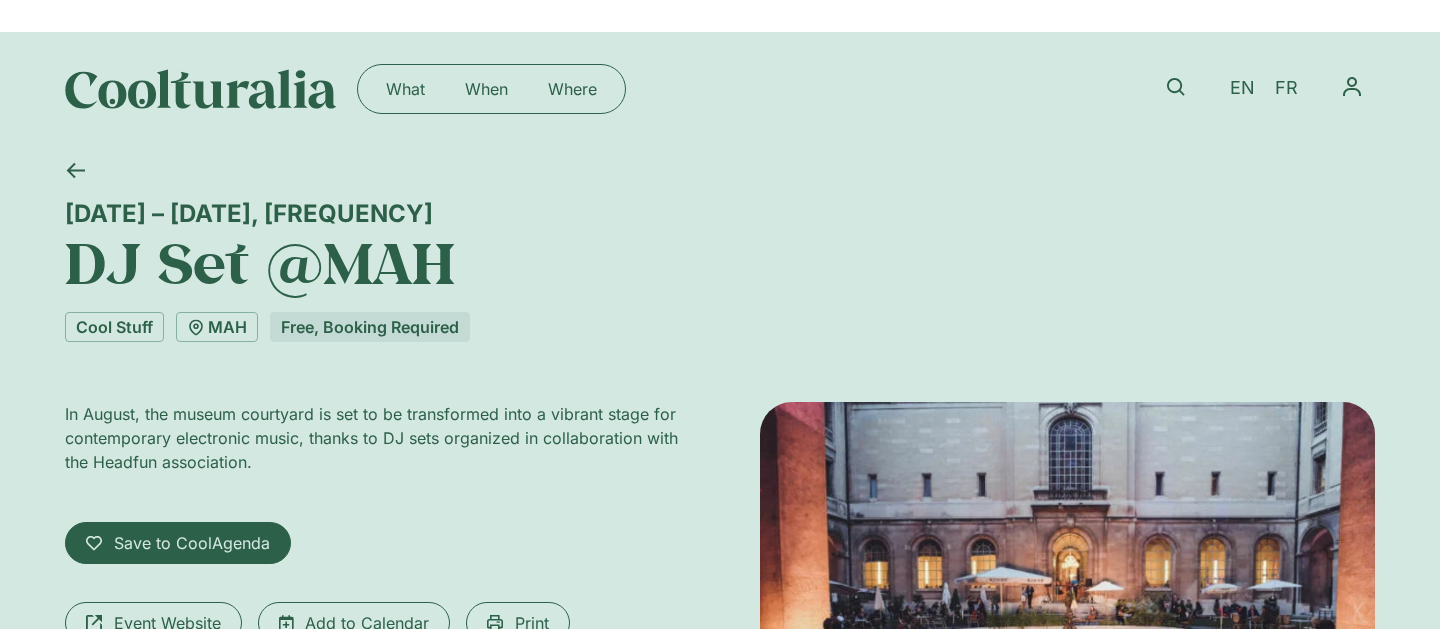 scroll, scrollTop: 0, scrollLeft: 0, axis: both 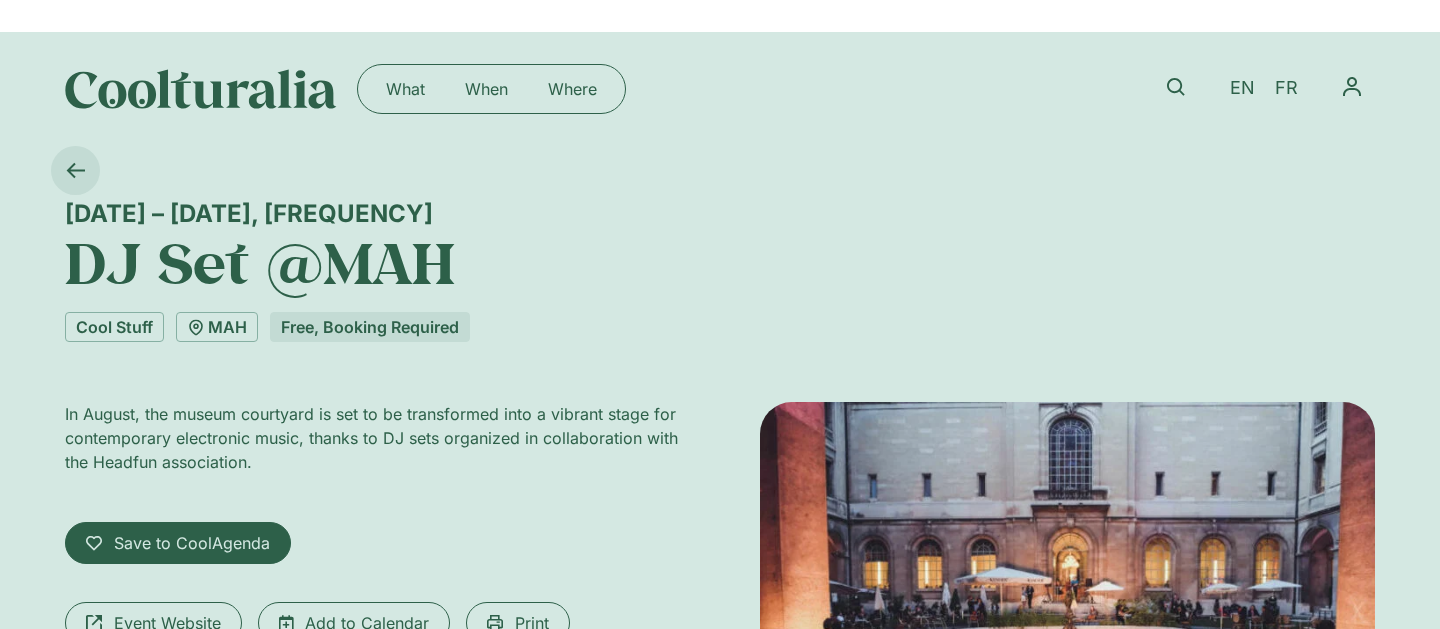 click at bounding box center (75, 170) 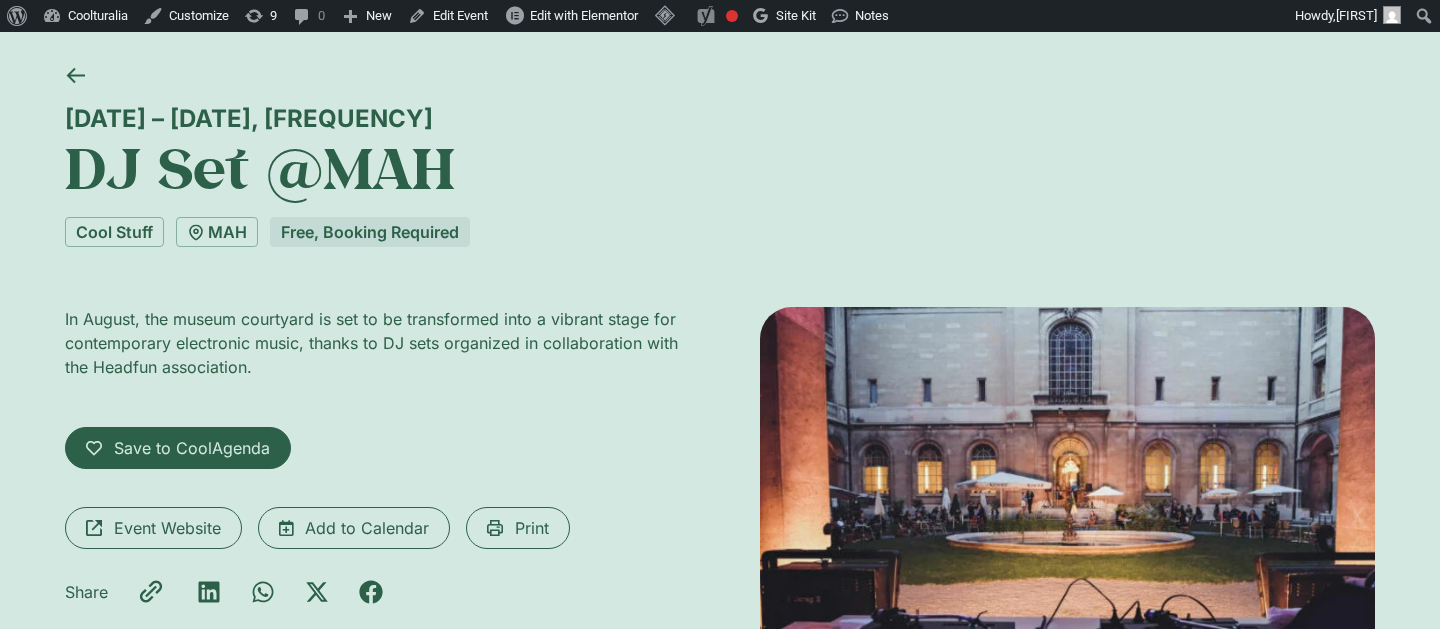 scroll, scrollTop: 98, scrollLeft: 0, axis: vertical 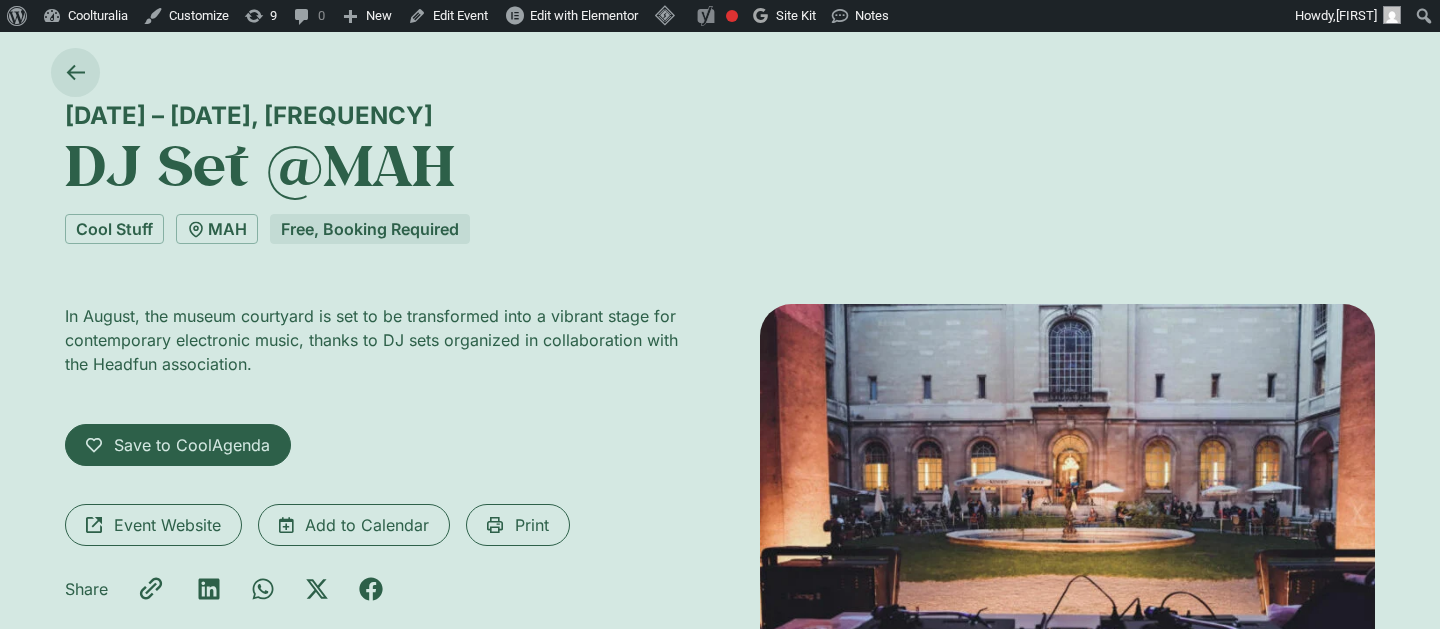 click 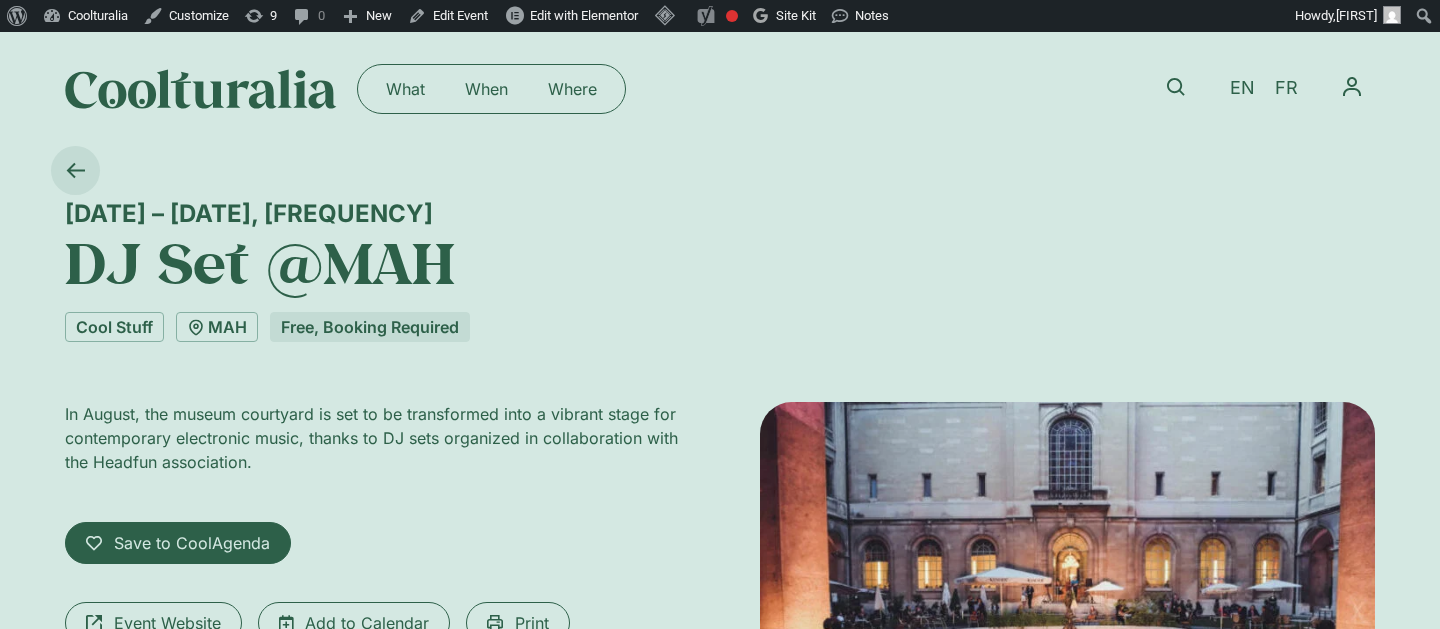 click 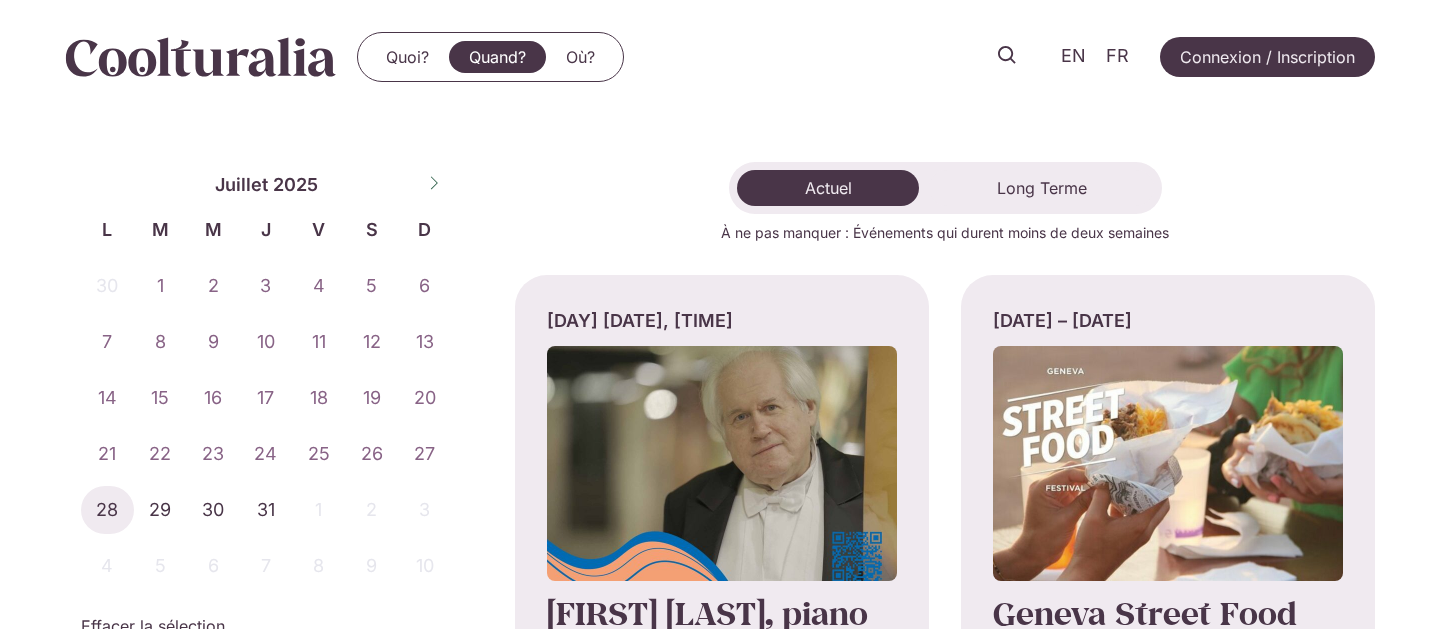 scroll, scrollTop: 0, scrollLeft: 0, axis: both 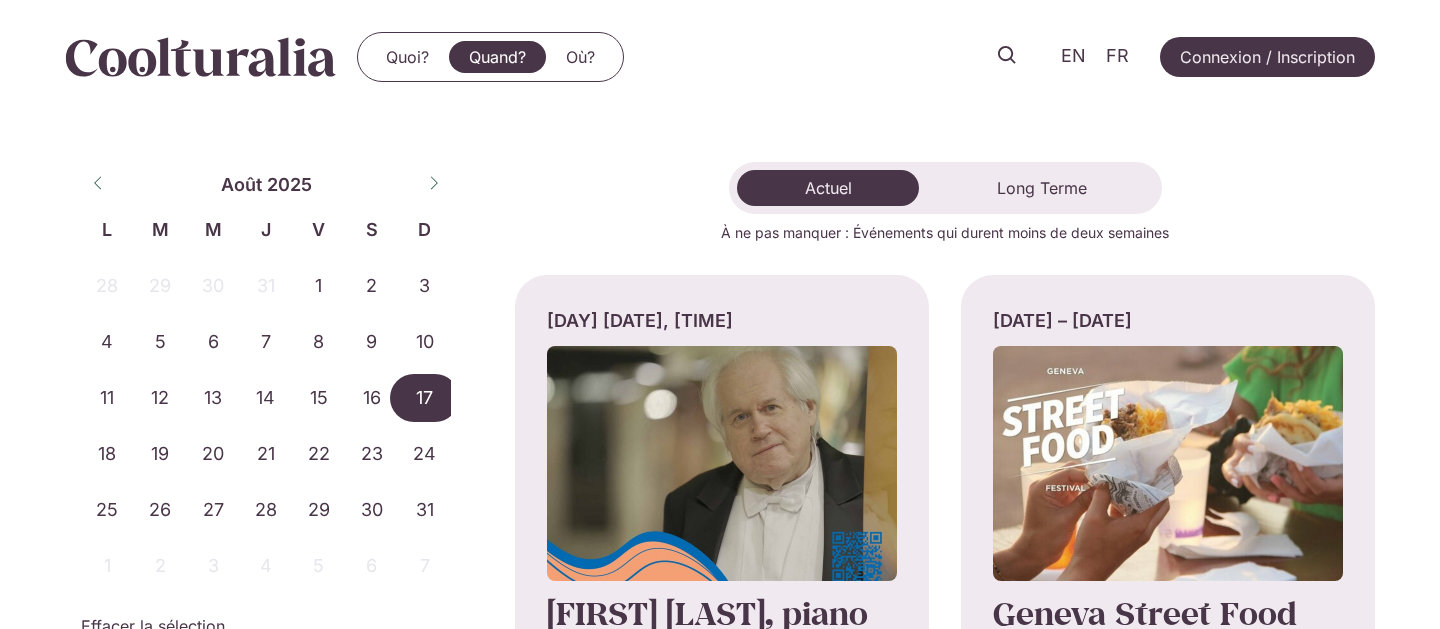 click on "17" at bounding box center (424, 398) 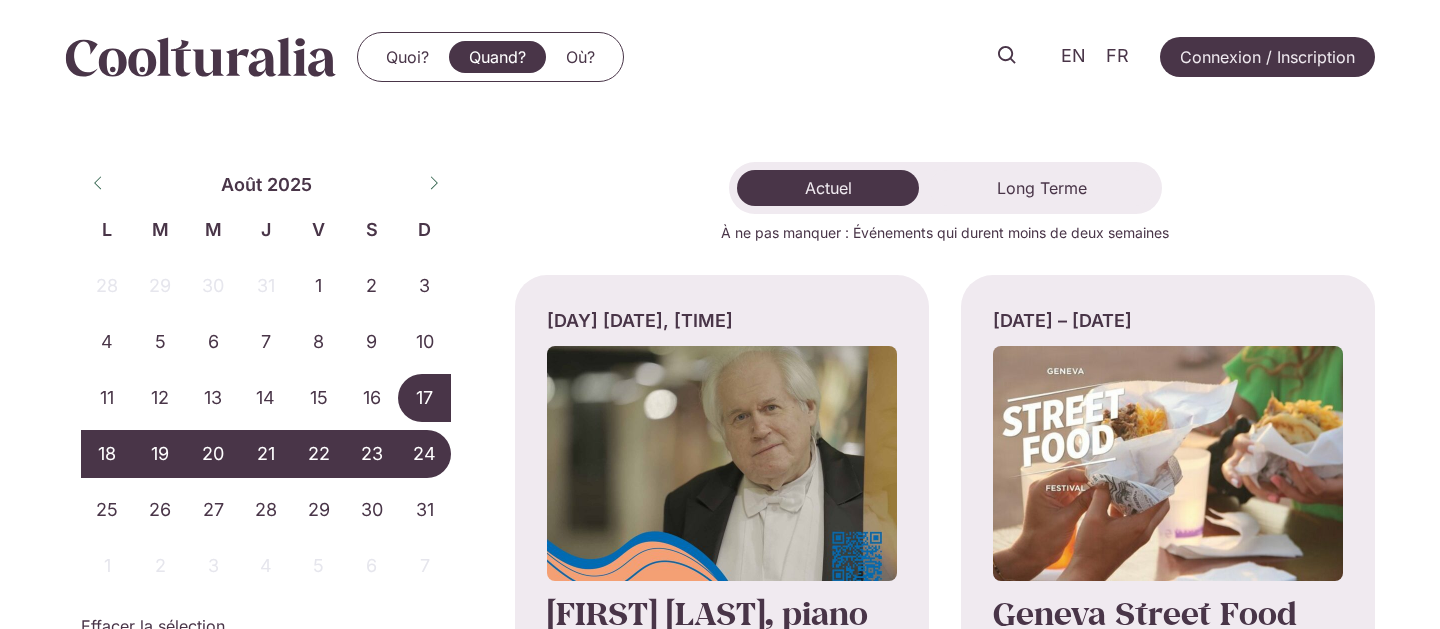 click on "24" at bounding box center (424, 454) 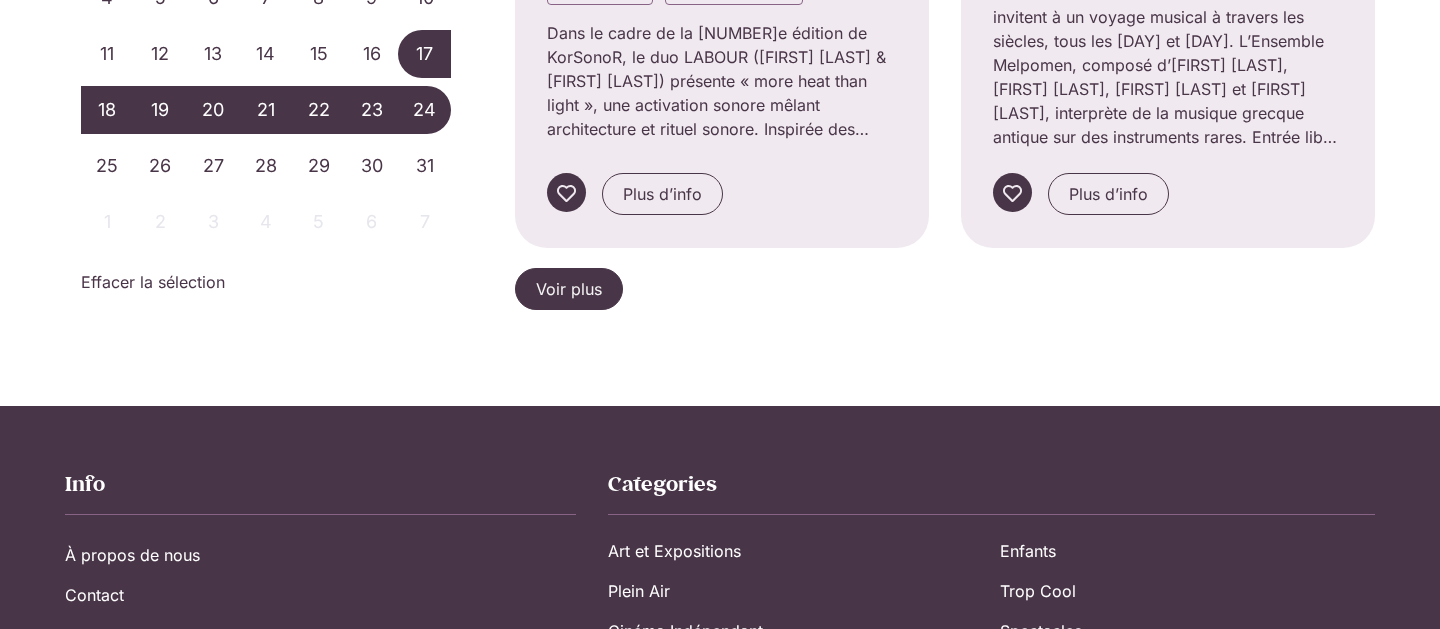 click on "Voir plus" at bounding box center [569, 289] 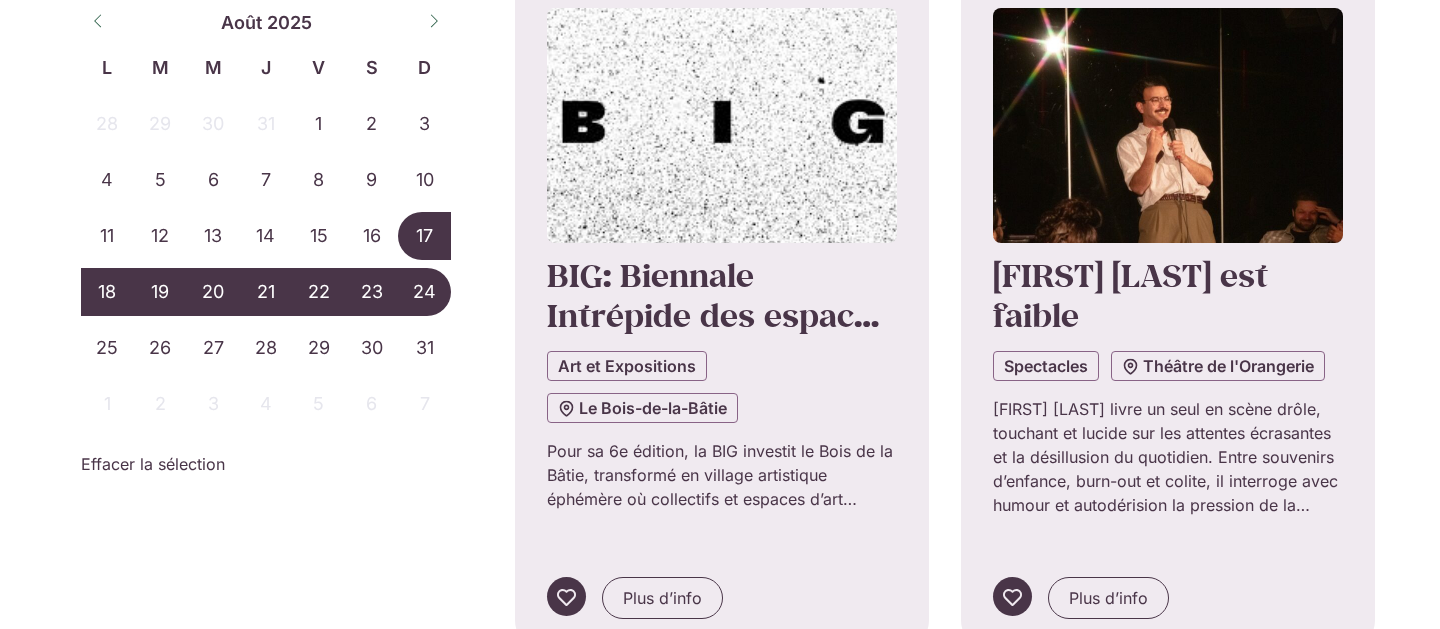 scroll, scrollTop: 3330, scrollLeft: 0, axis: vertical 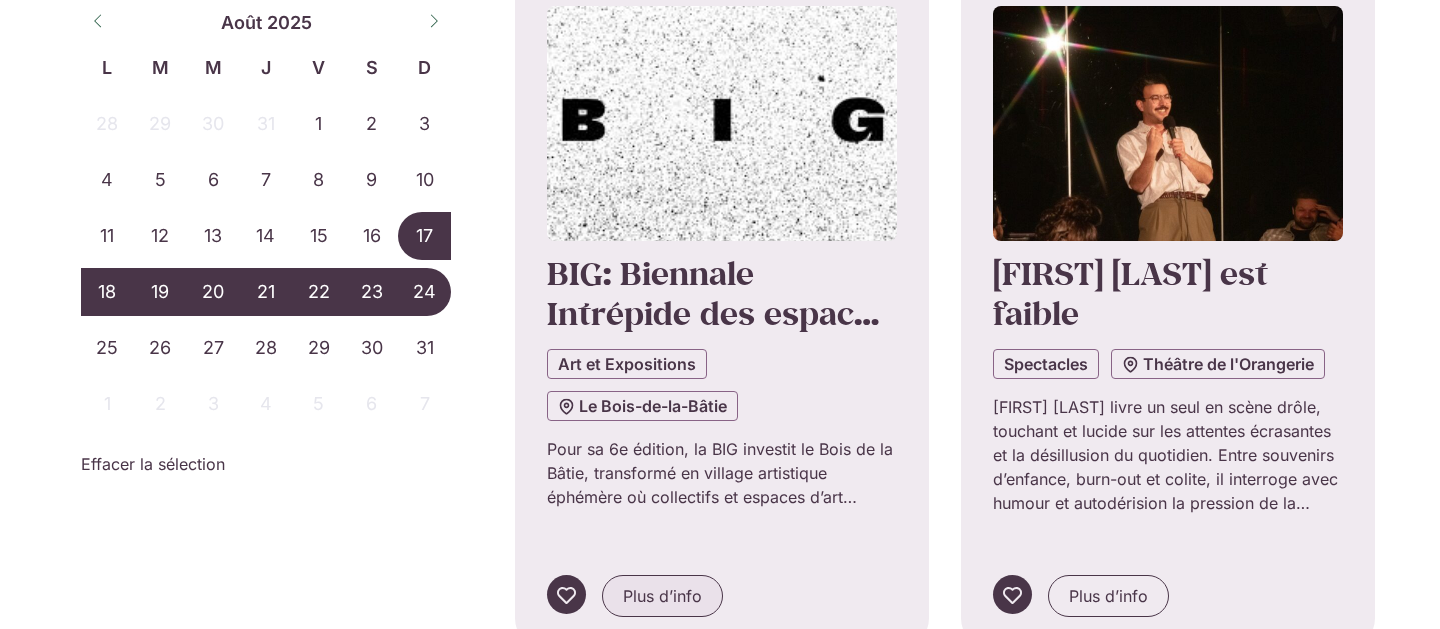 click on "Plus d’info" 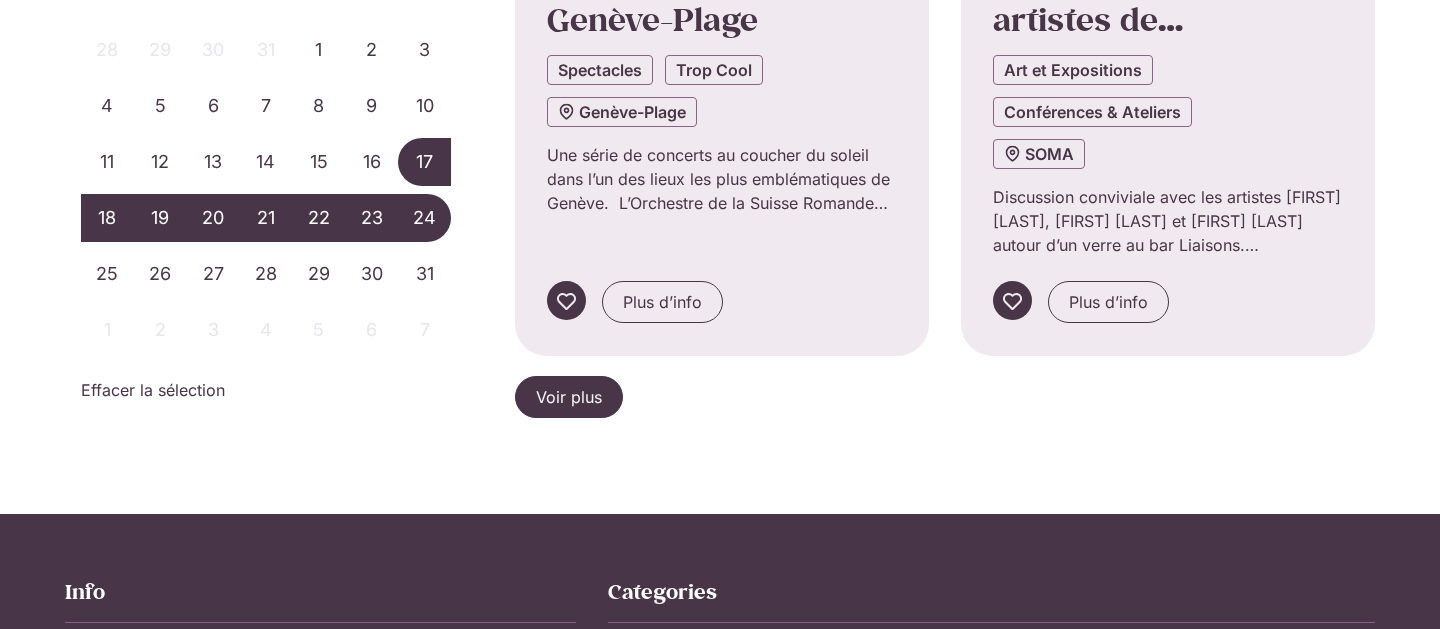 click on "Voir plus" at bounding box center [569, 397] 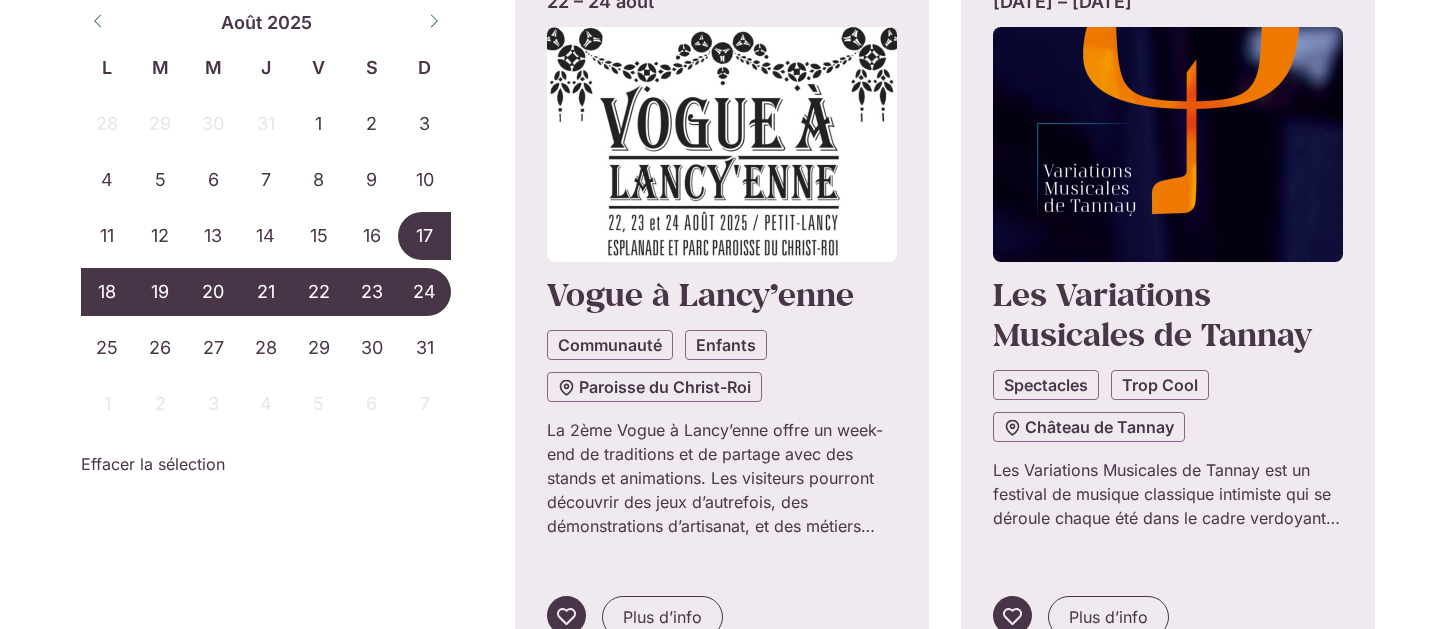 scroll, scrollTop: 4803, scrollLeft: 0, axis: vertical 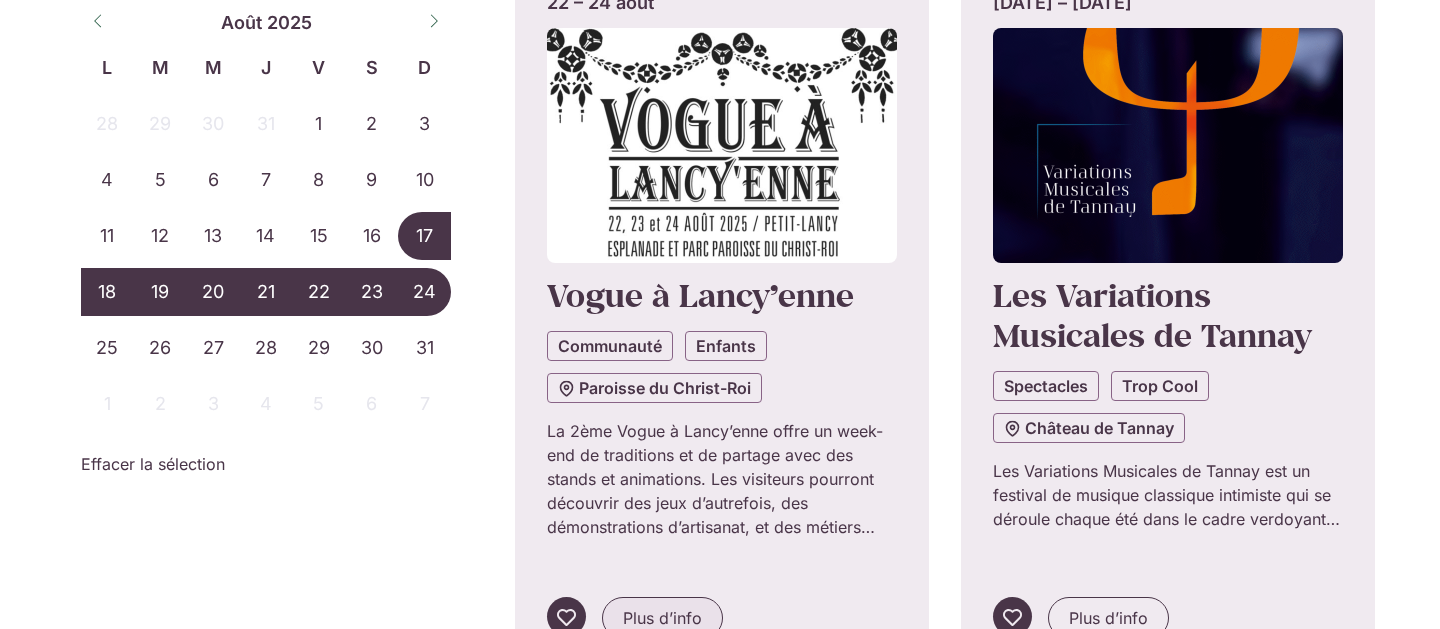 click on "Plus d’info" 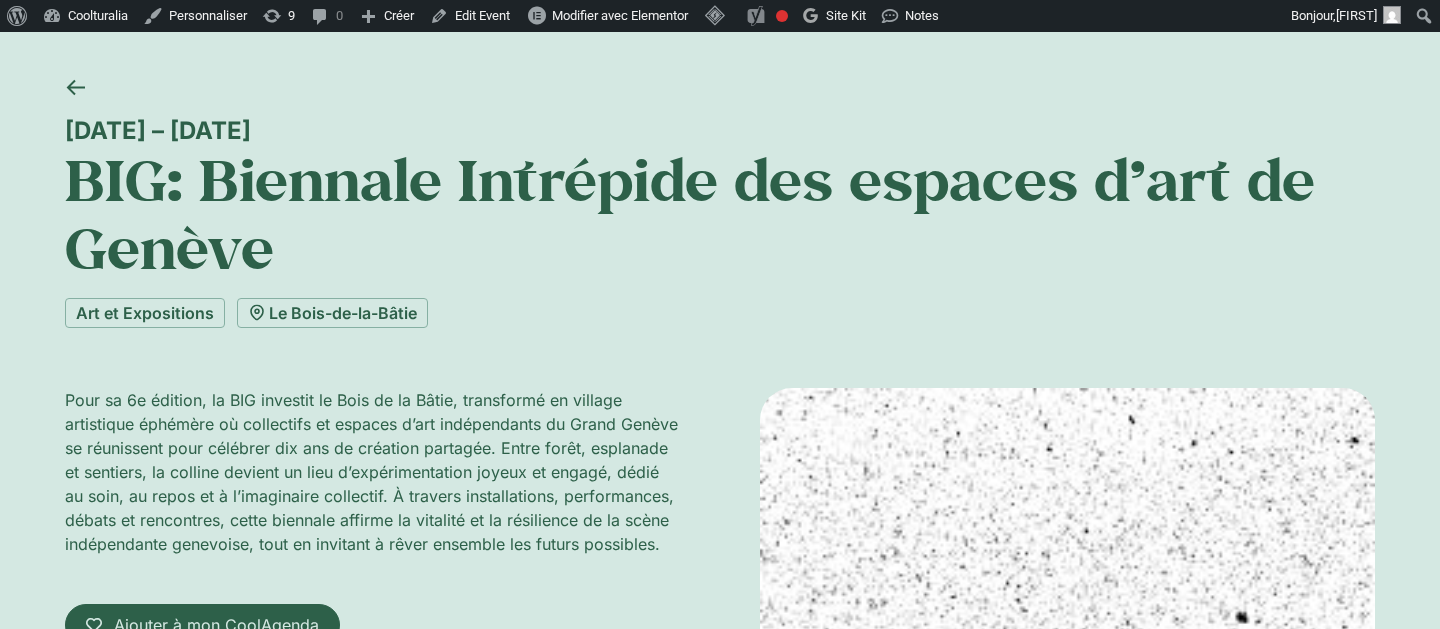 scroll, scrollTop: 88, scrollLeft: 0, axis: vertical 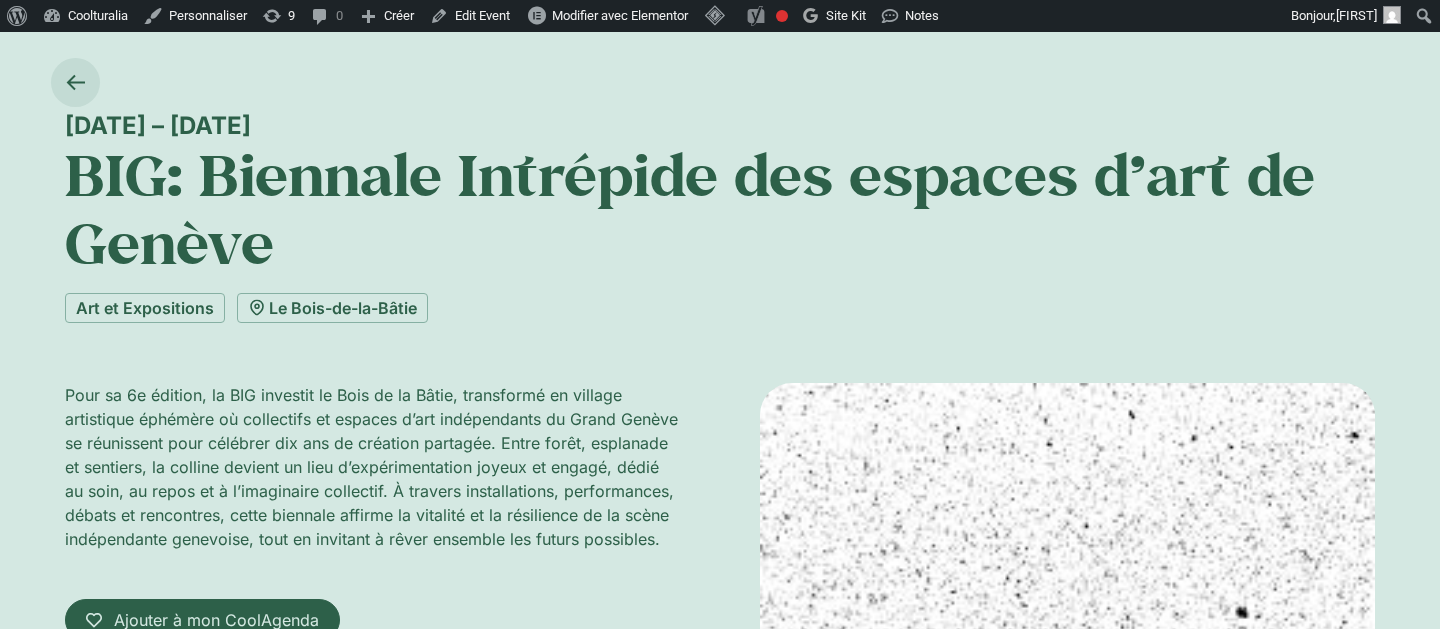 click 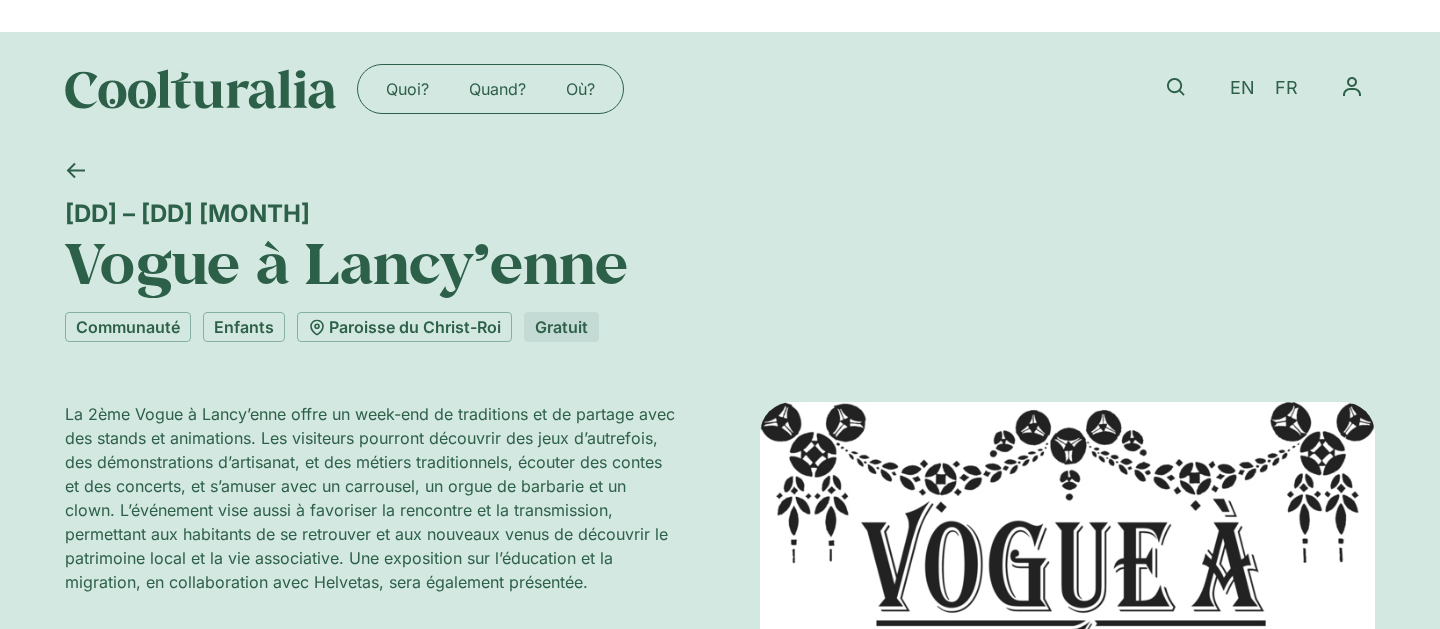 scroll, scrollTop: 0, scrollLeft: 0, axis: both 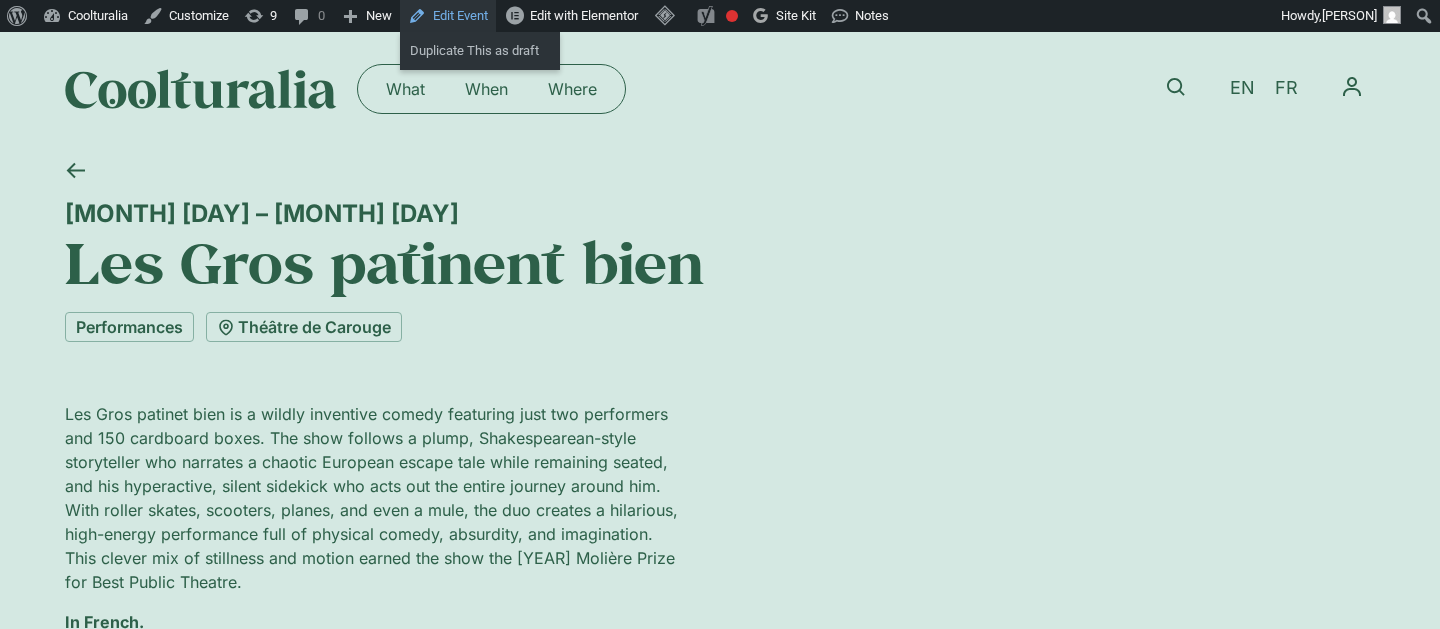click on "Edit Event" at bounding box center (448, 16) 